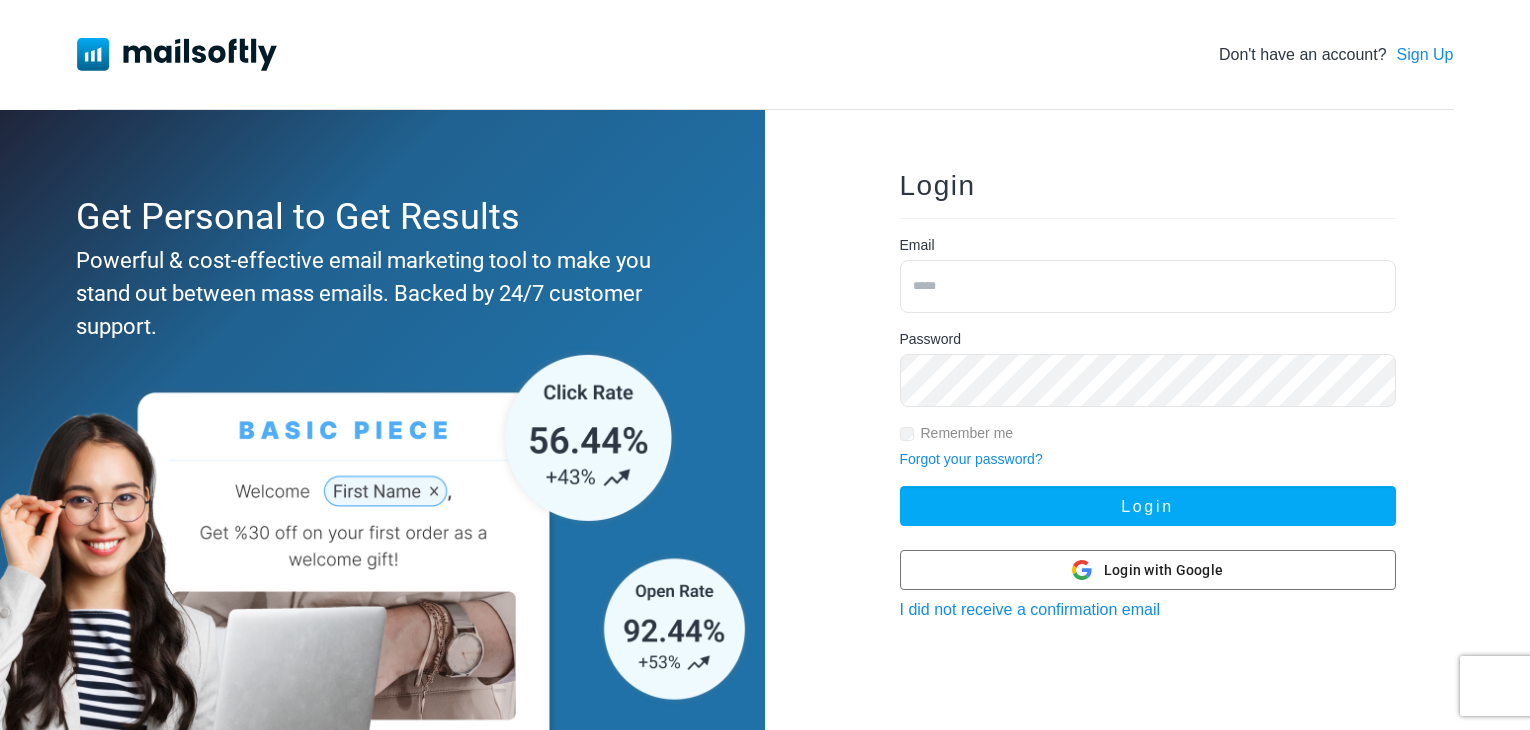 scroll, scrollTop: 0, scrollLeft: 0, axis: both 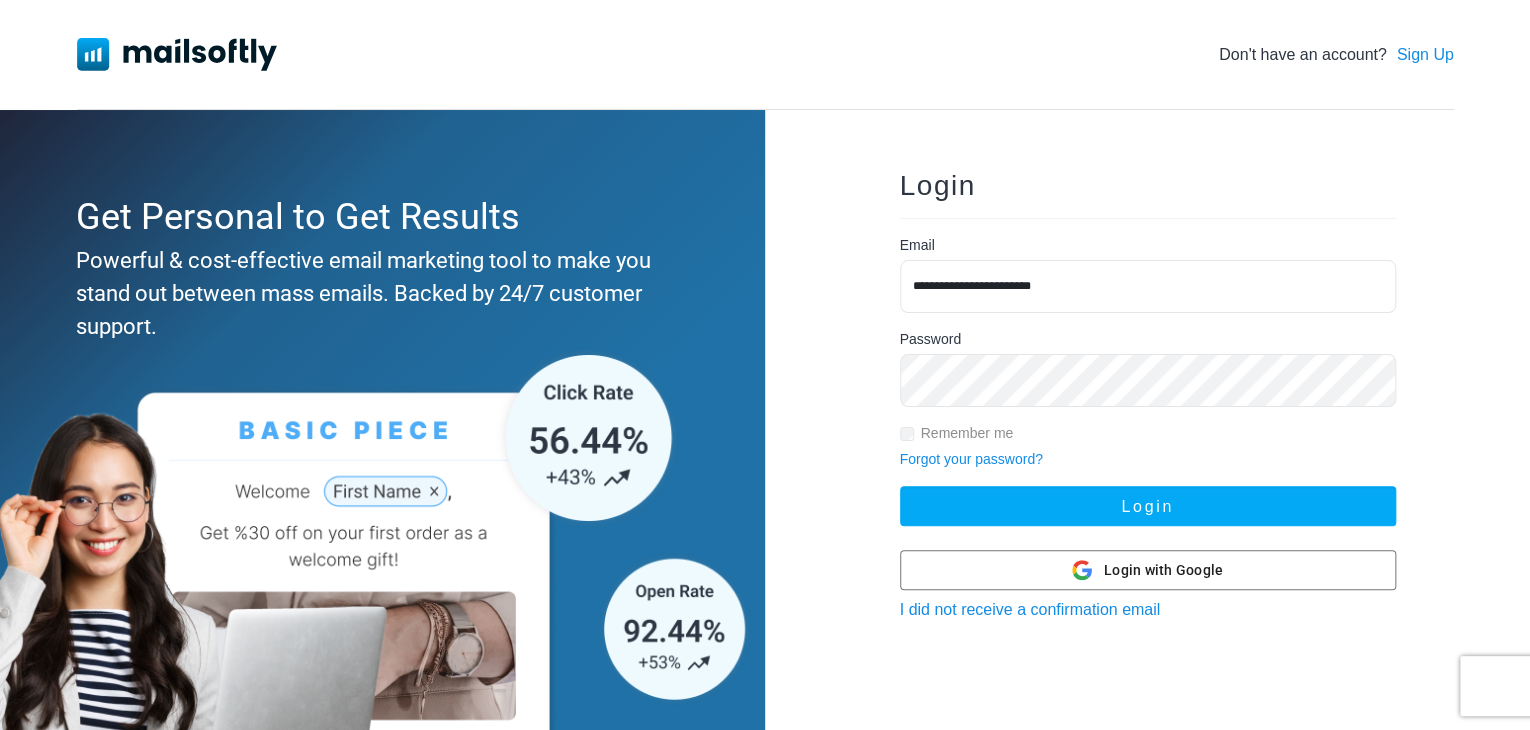 type on "**********" 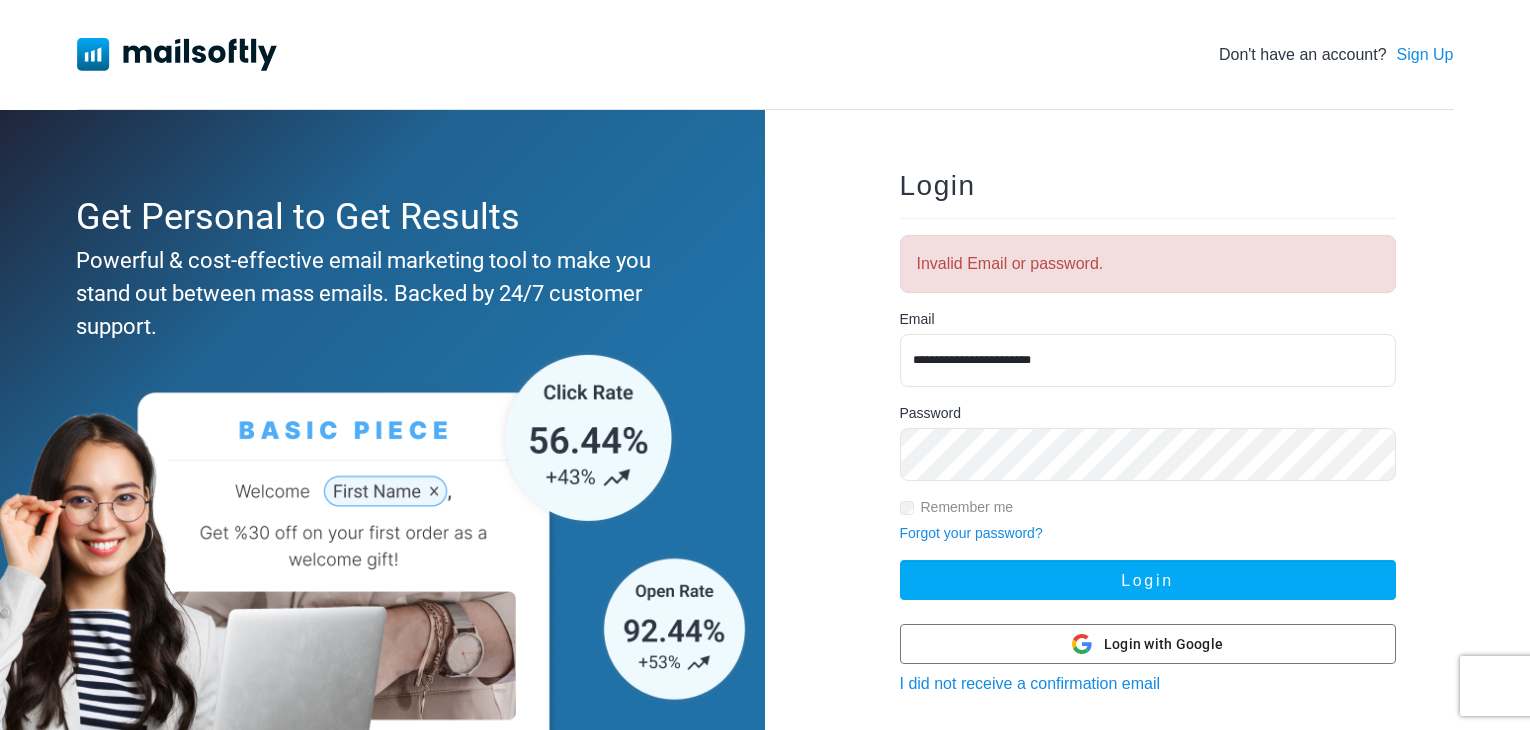 scroll, scrollTop: 0, scrollLeft: 0, axis: both 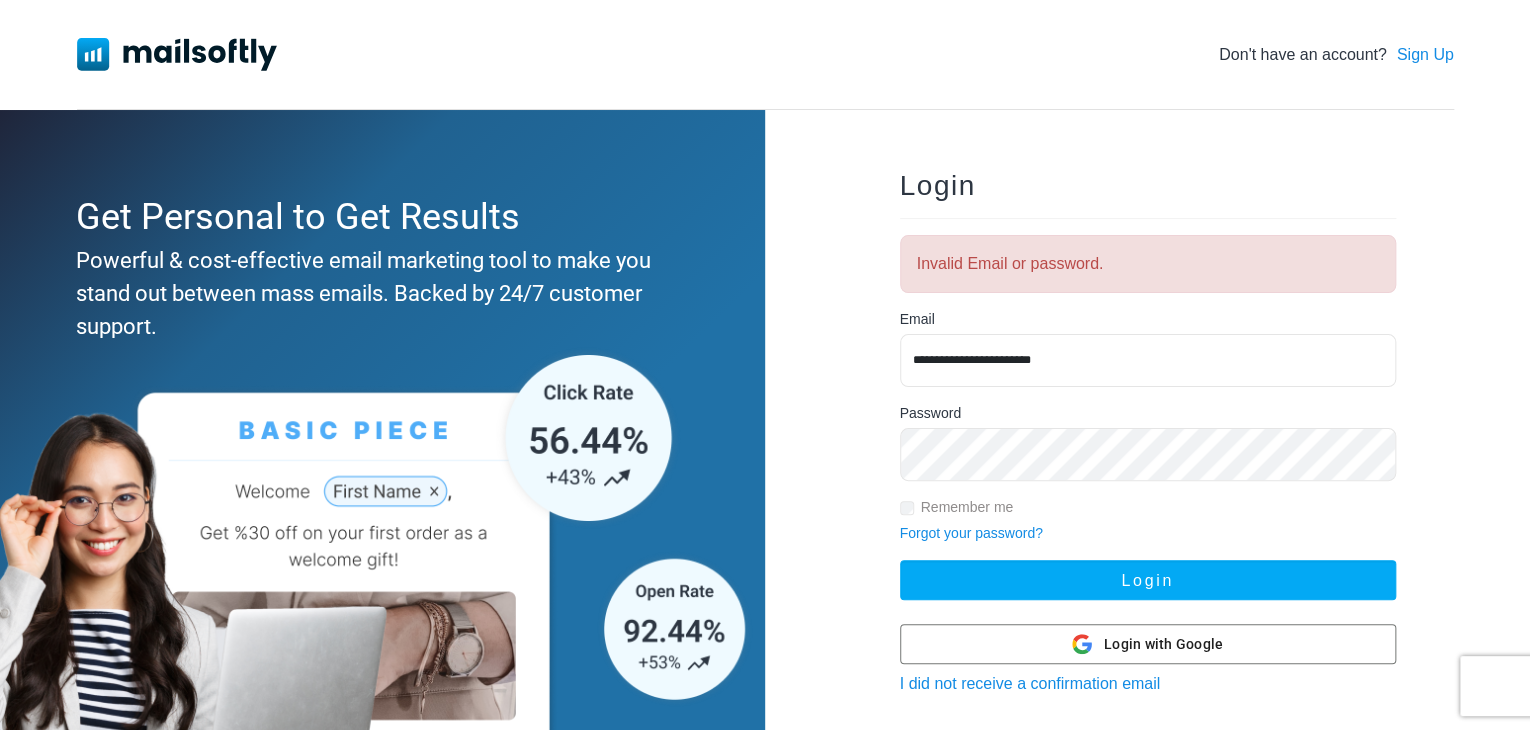 click on "Login" at bounding box center (1148, 580) 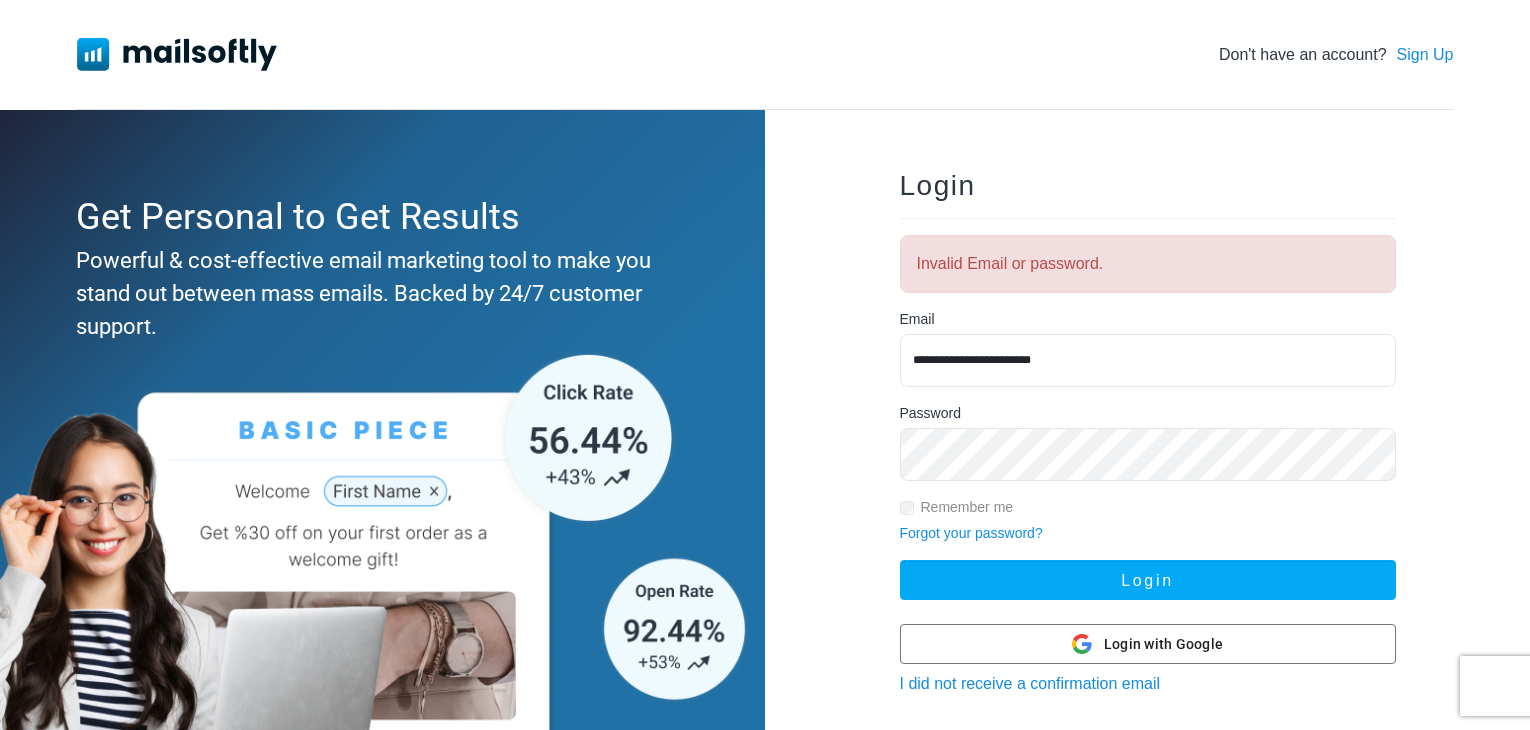 scroll, scrollTop: 0, scrollLeft: 0, axis: both 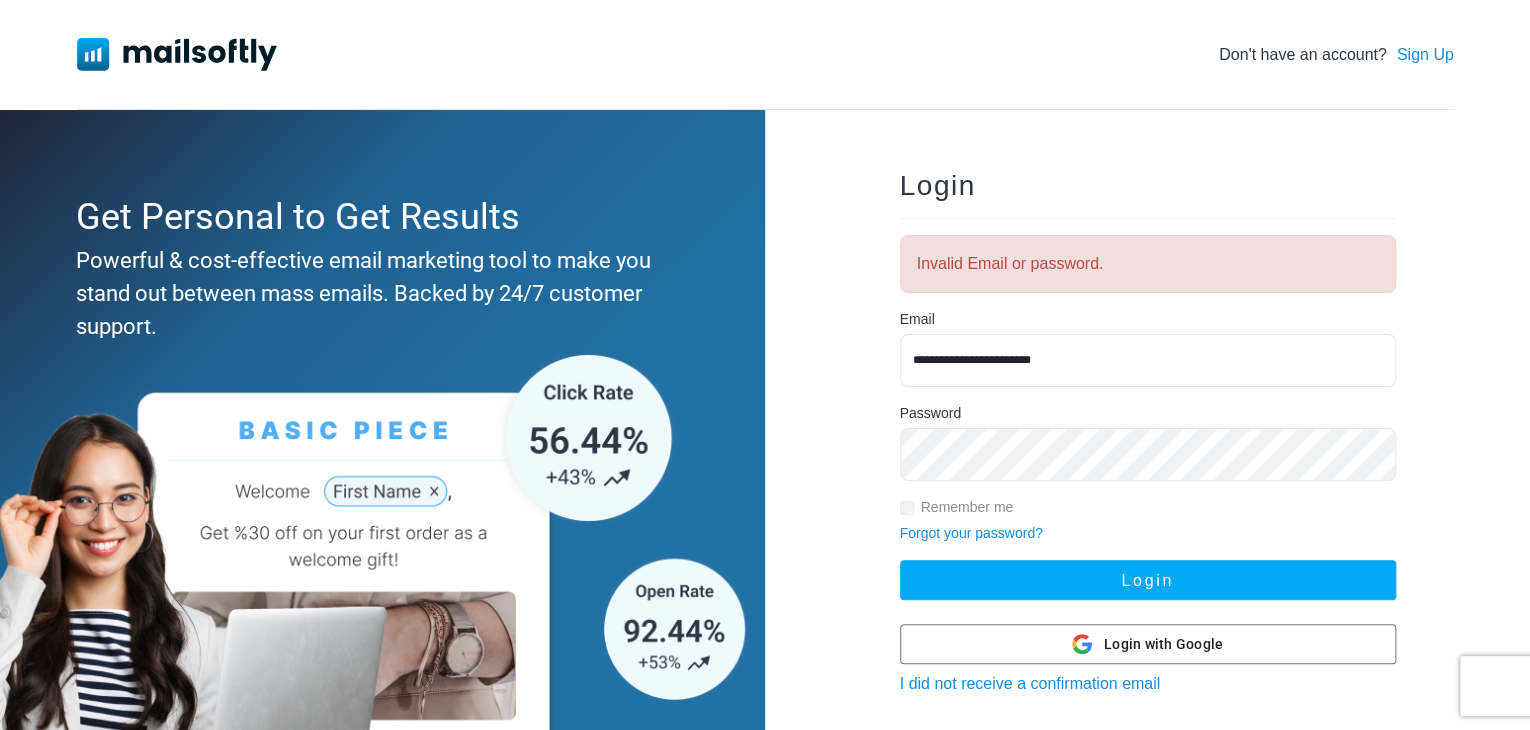 click on "Login" at bounding box center [1148, 580] 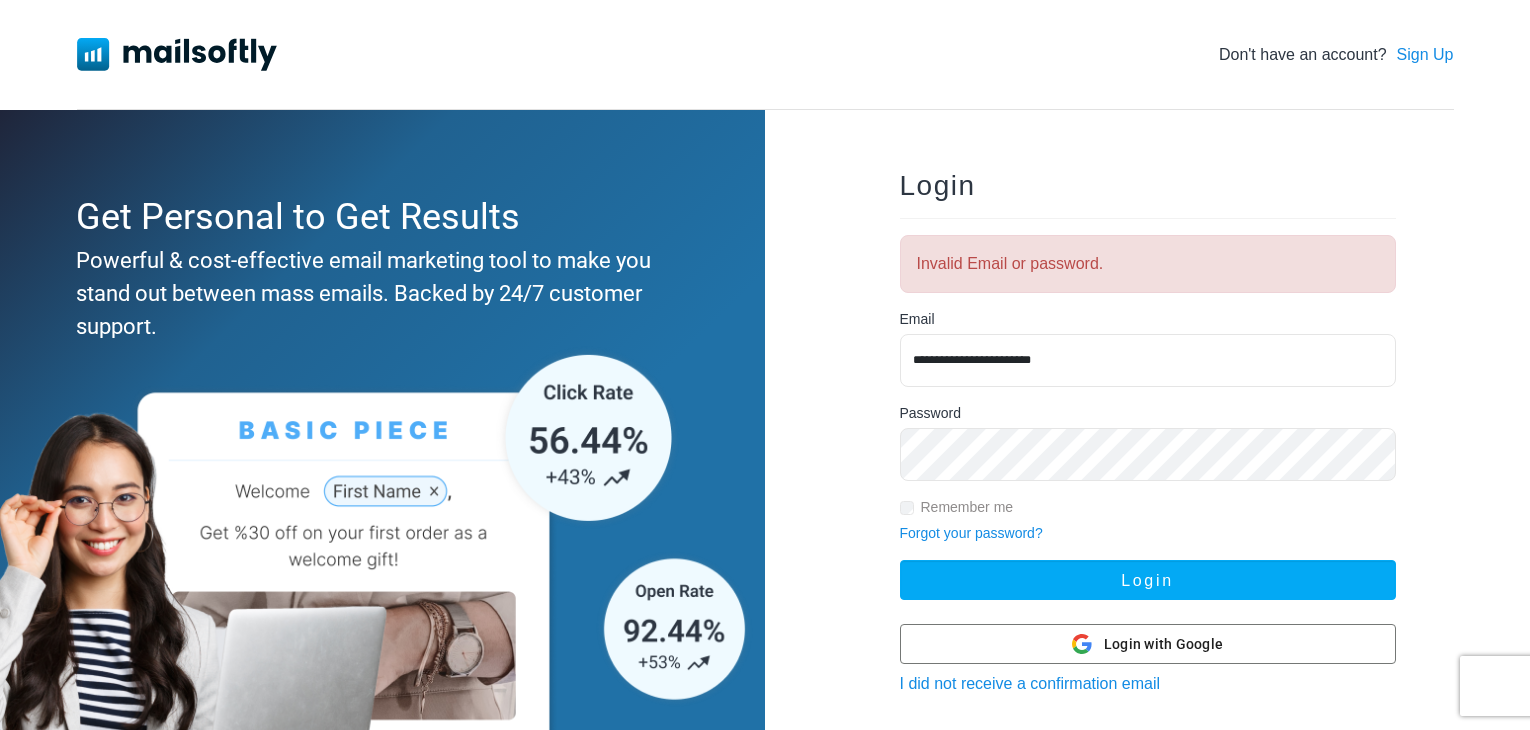scroll, scrollTop: 0, scrollLeft: 0, axis: both 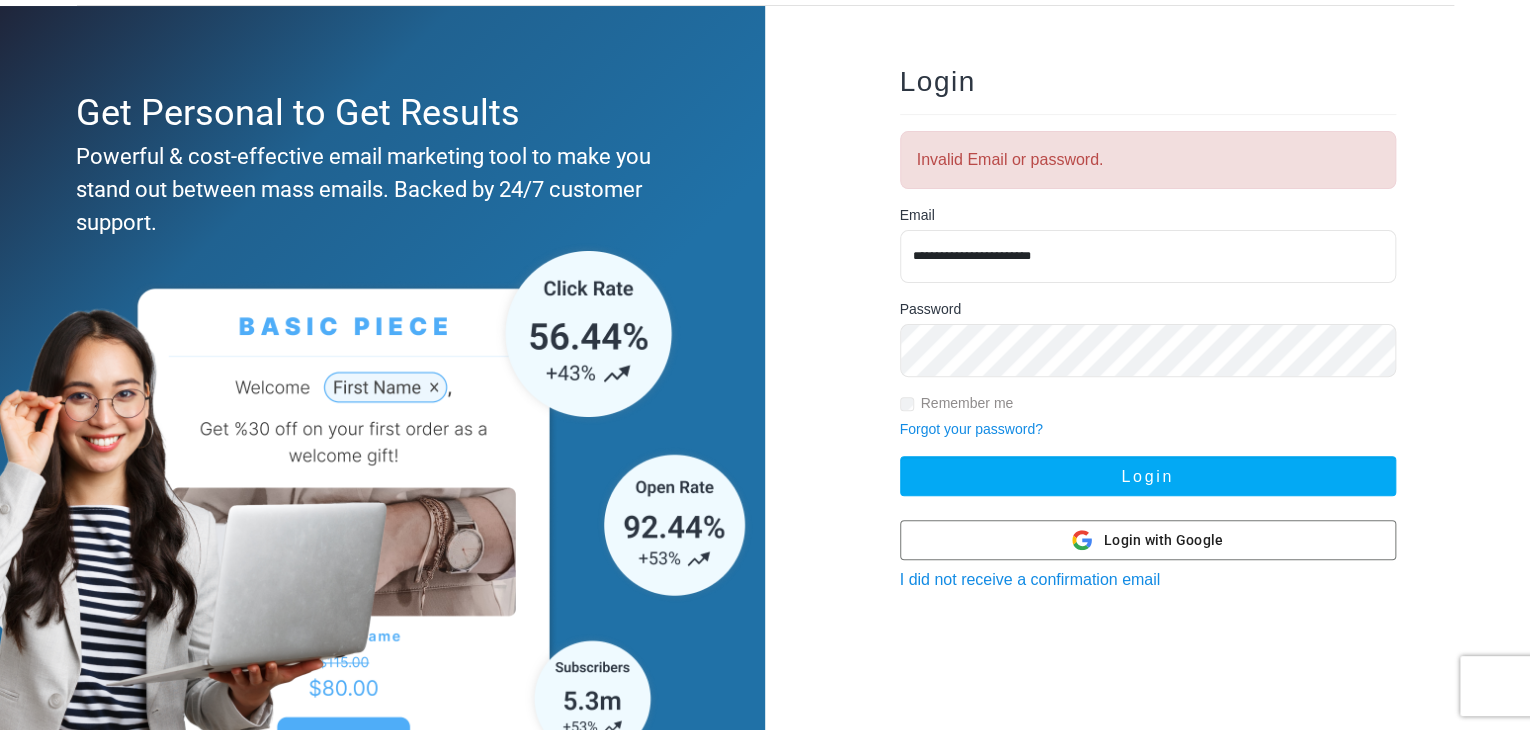 click on "Forgot your password?" at bounding box center [971, 429] 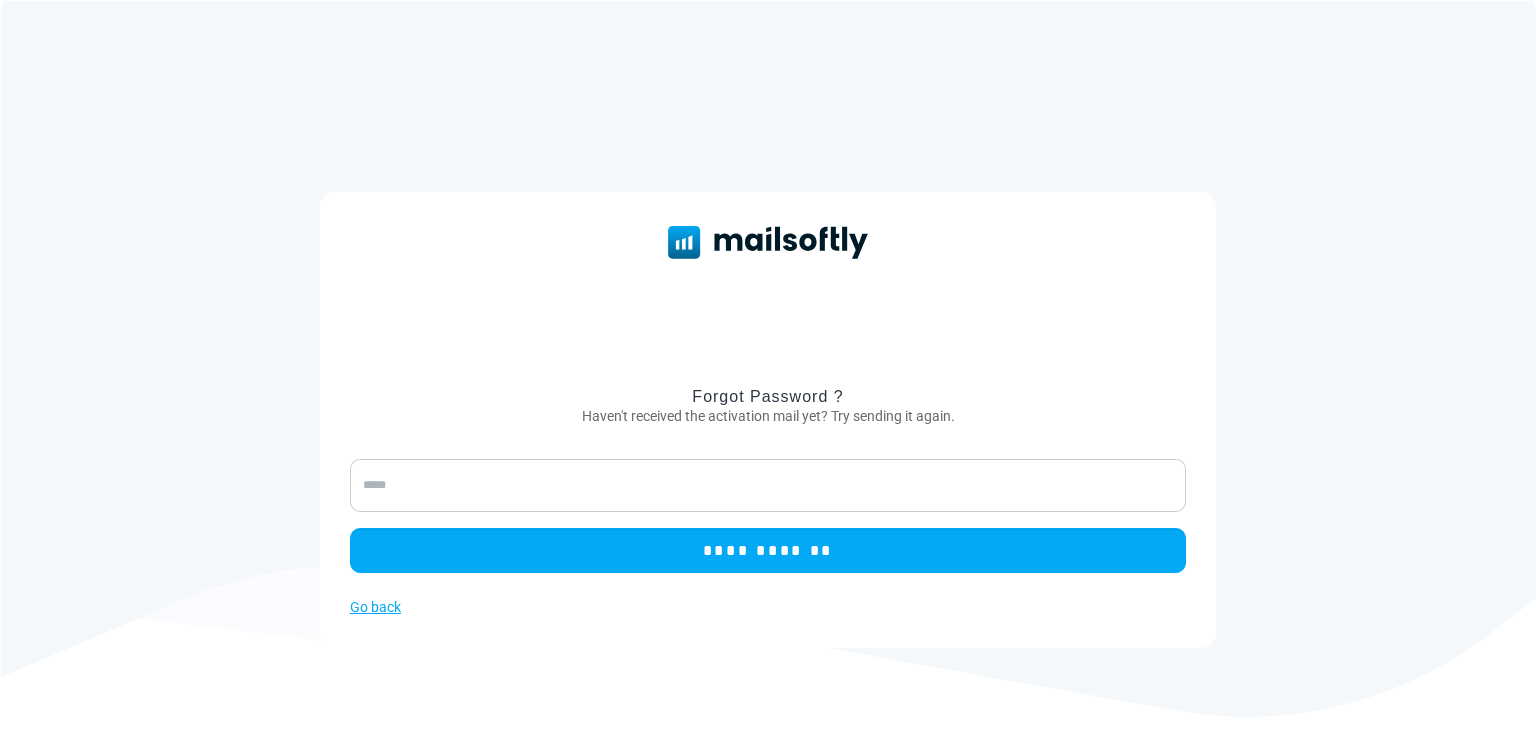 scroll, scrollTop: 0, scrollLeft: 0, axis: both 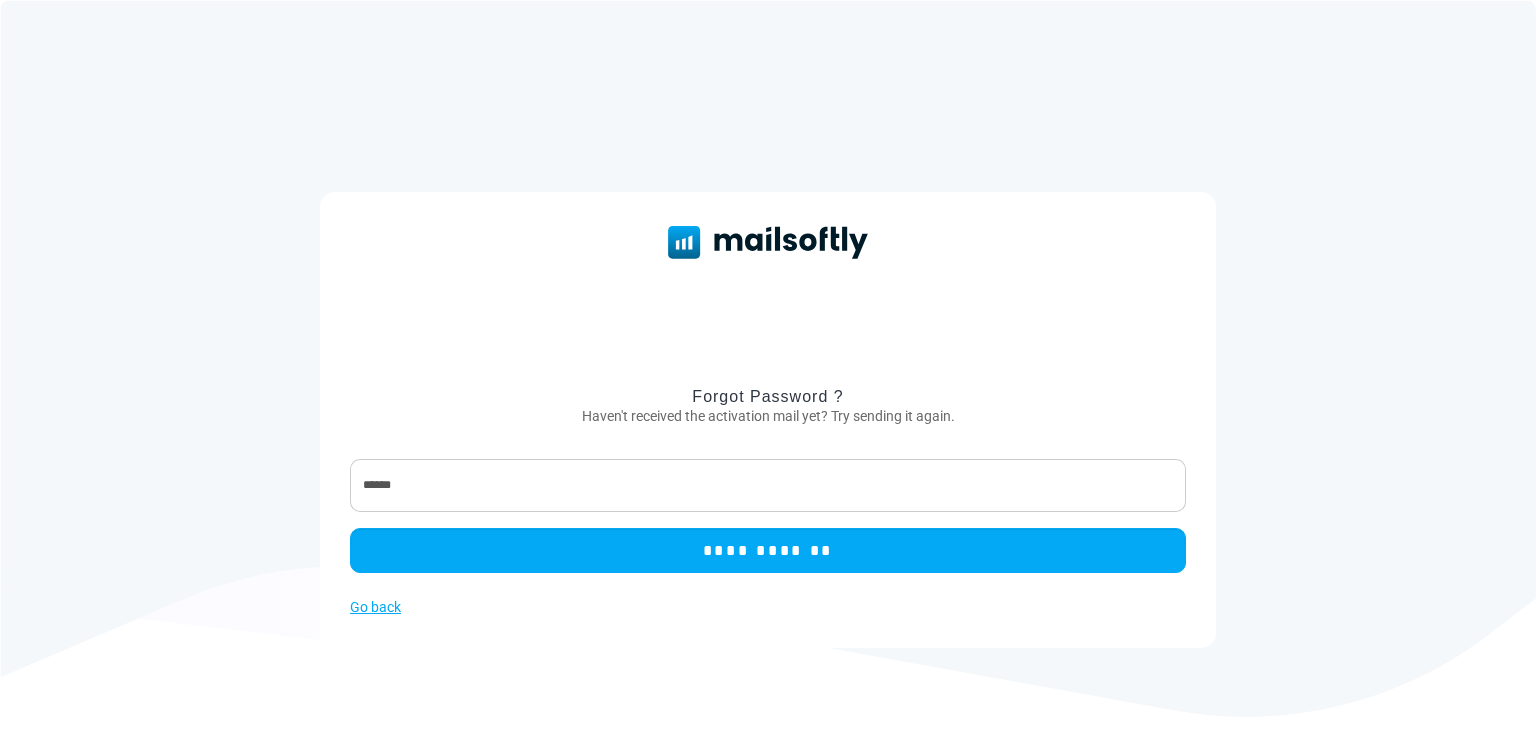 type on "**********" 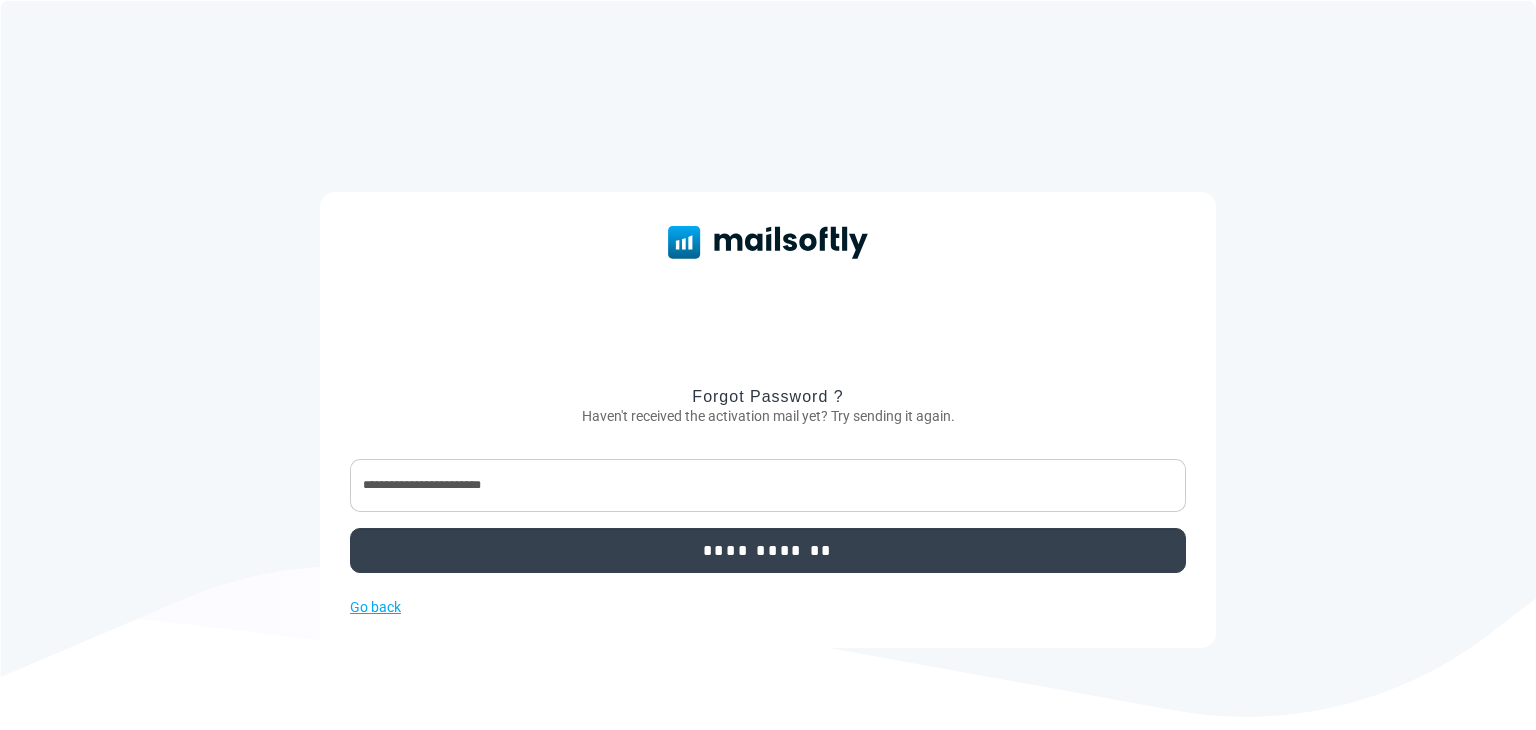 click on "**********" at bounding box center (768, 550) 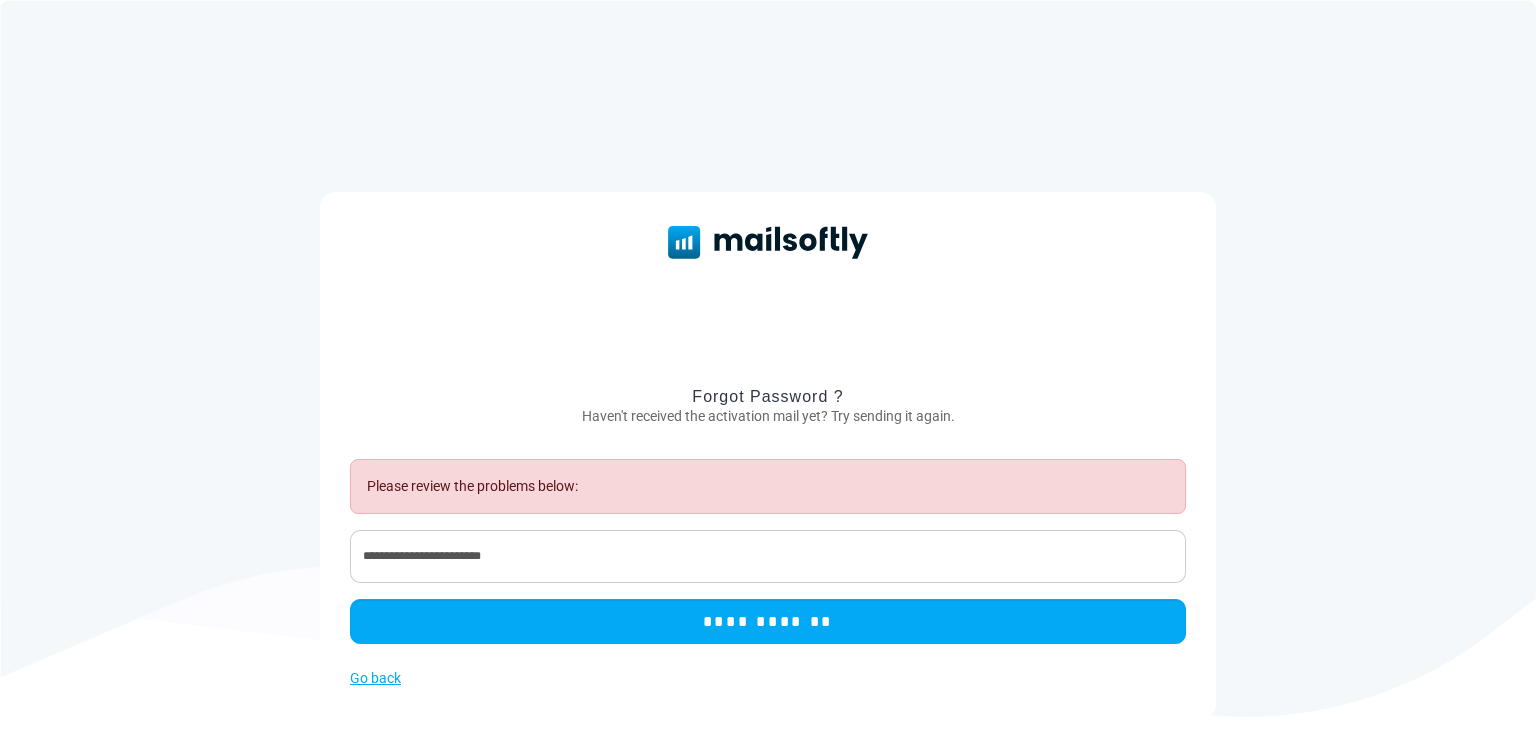 scroll, scrollTop: 0, scrollLeft: 0, axis: both 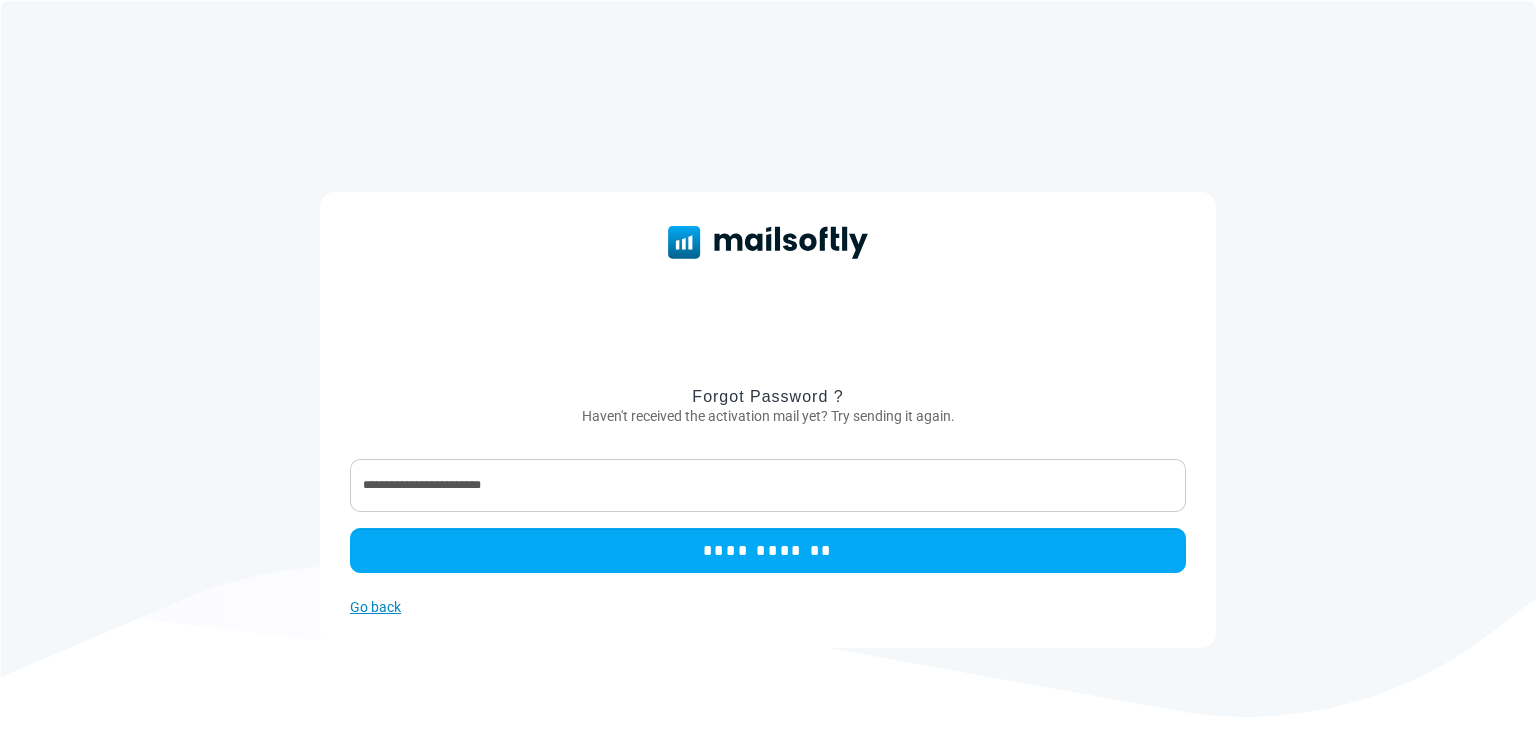 click on "Go back" at bounding box center (375, 607) 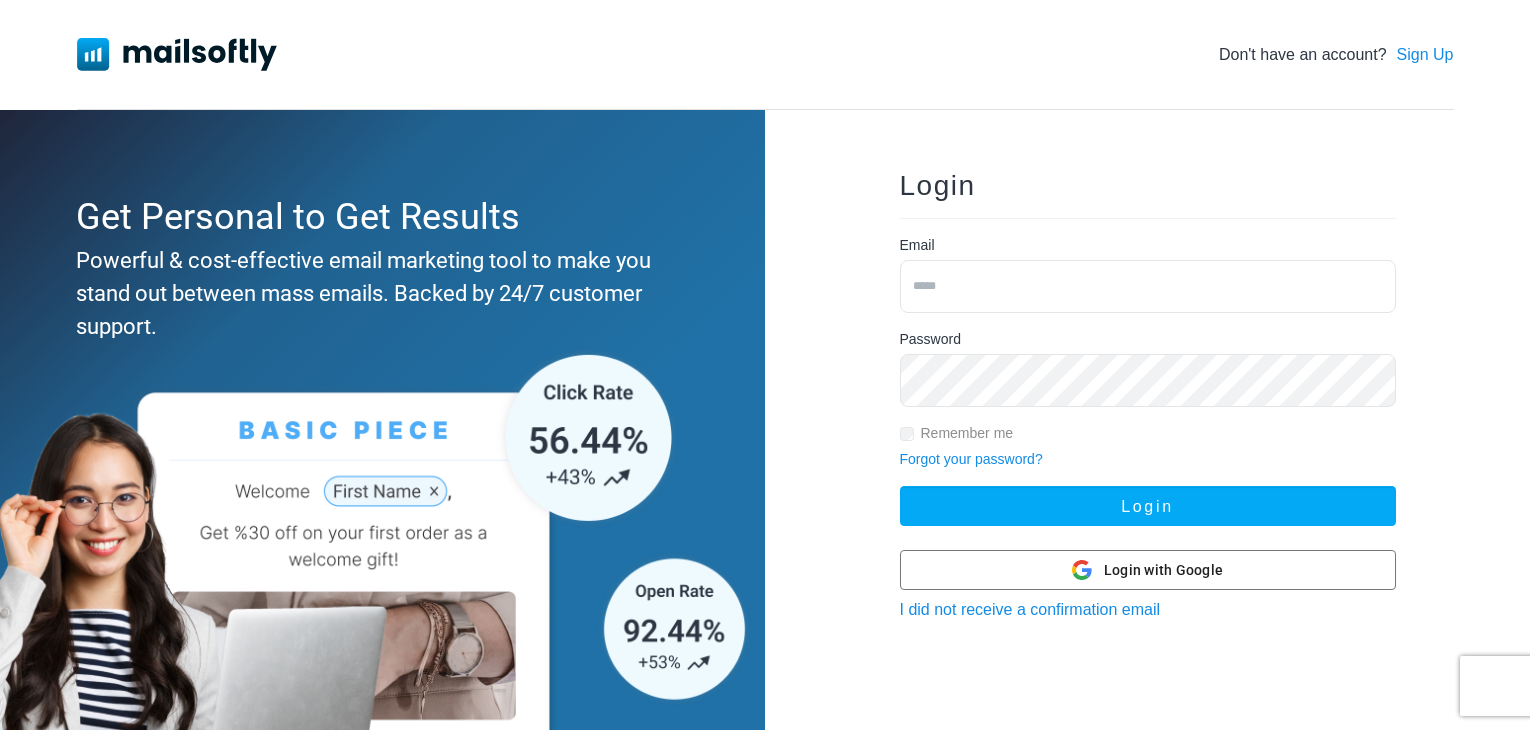 scroll, scrollTop: 0, scrollLeft: 0, axis: both 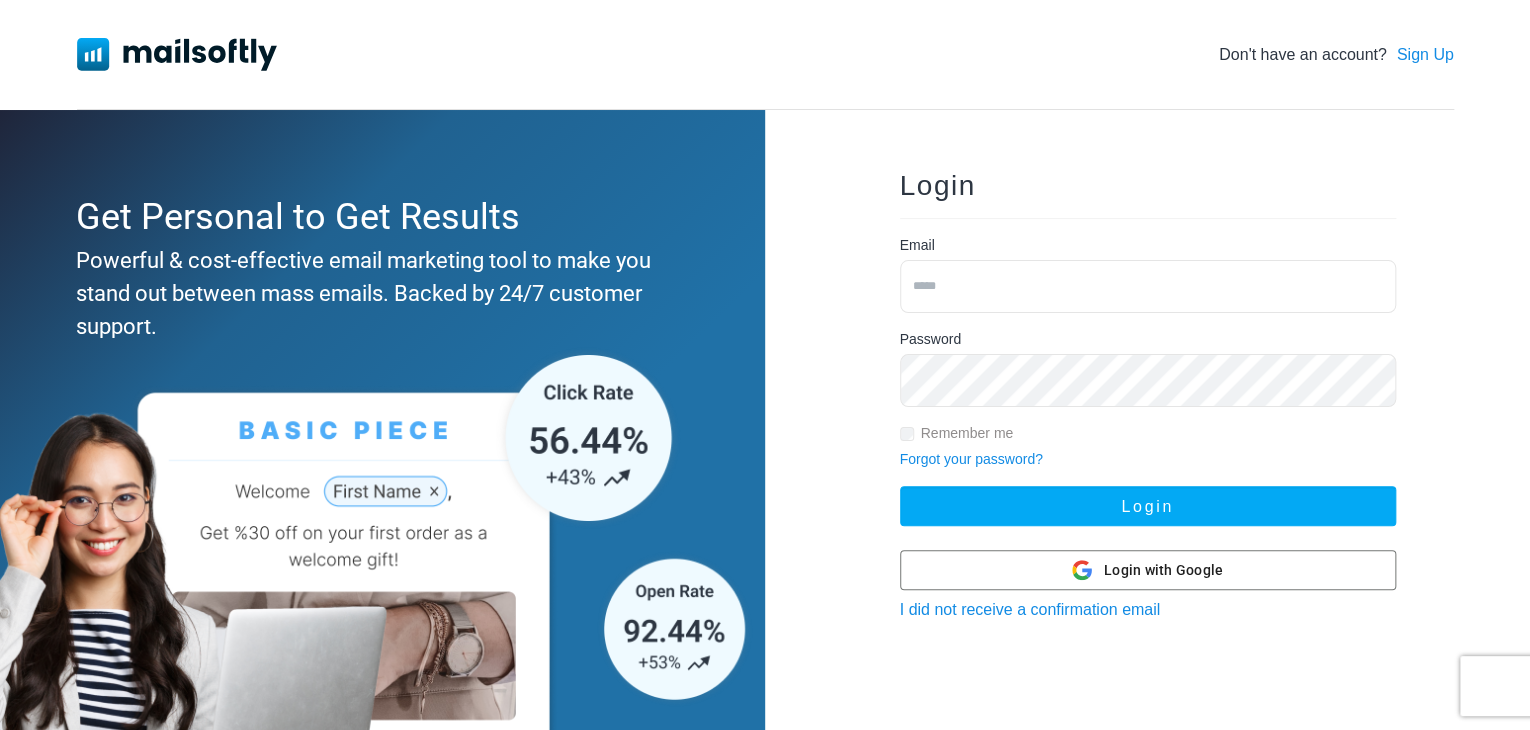 click at bounding box center (1148, 286) 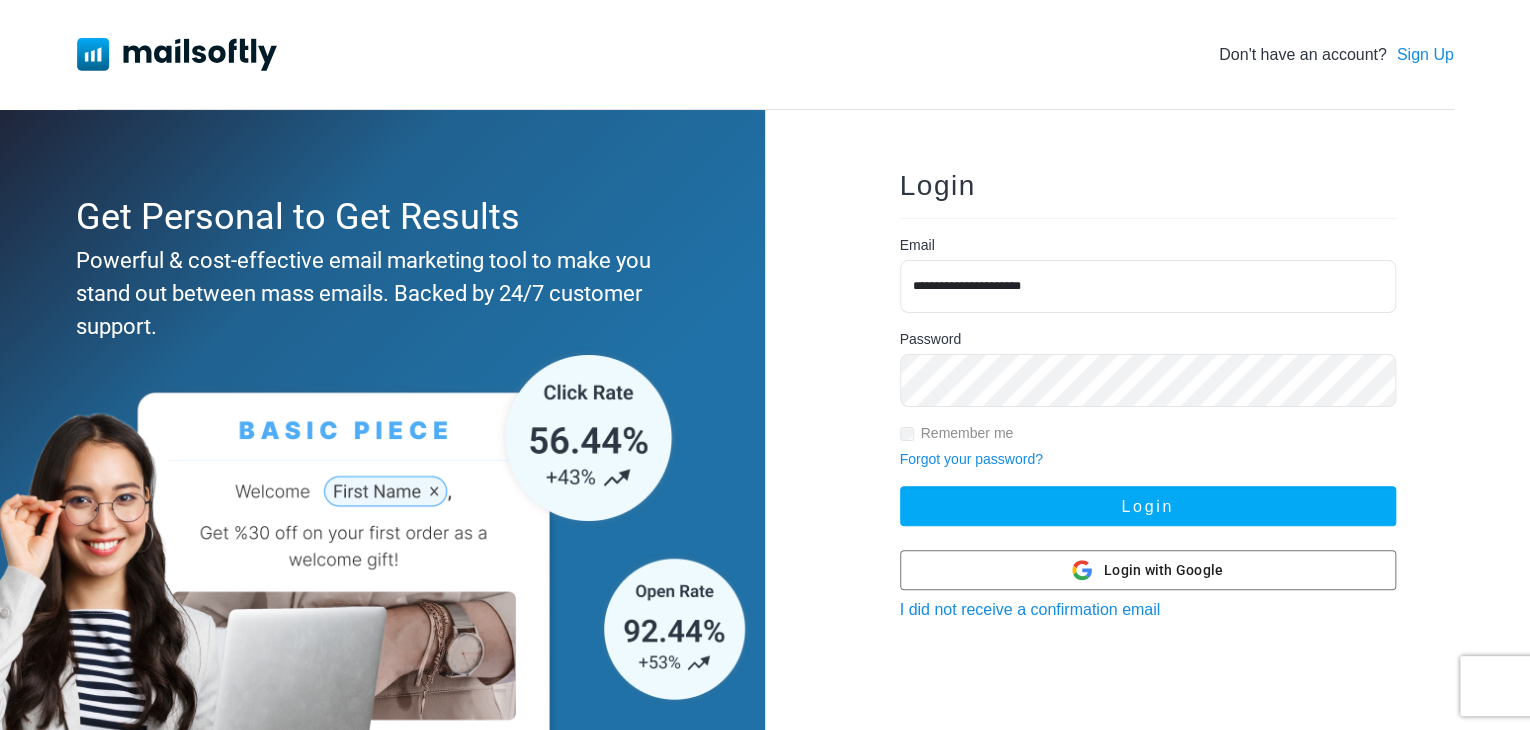 type on "**********" 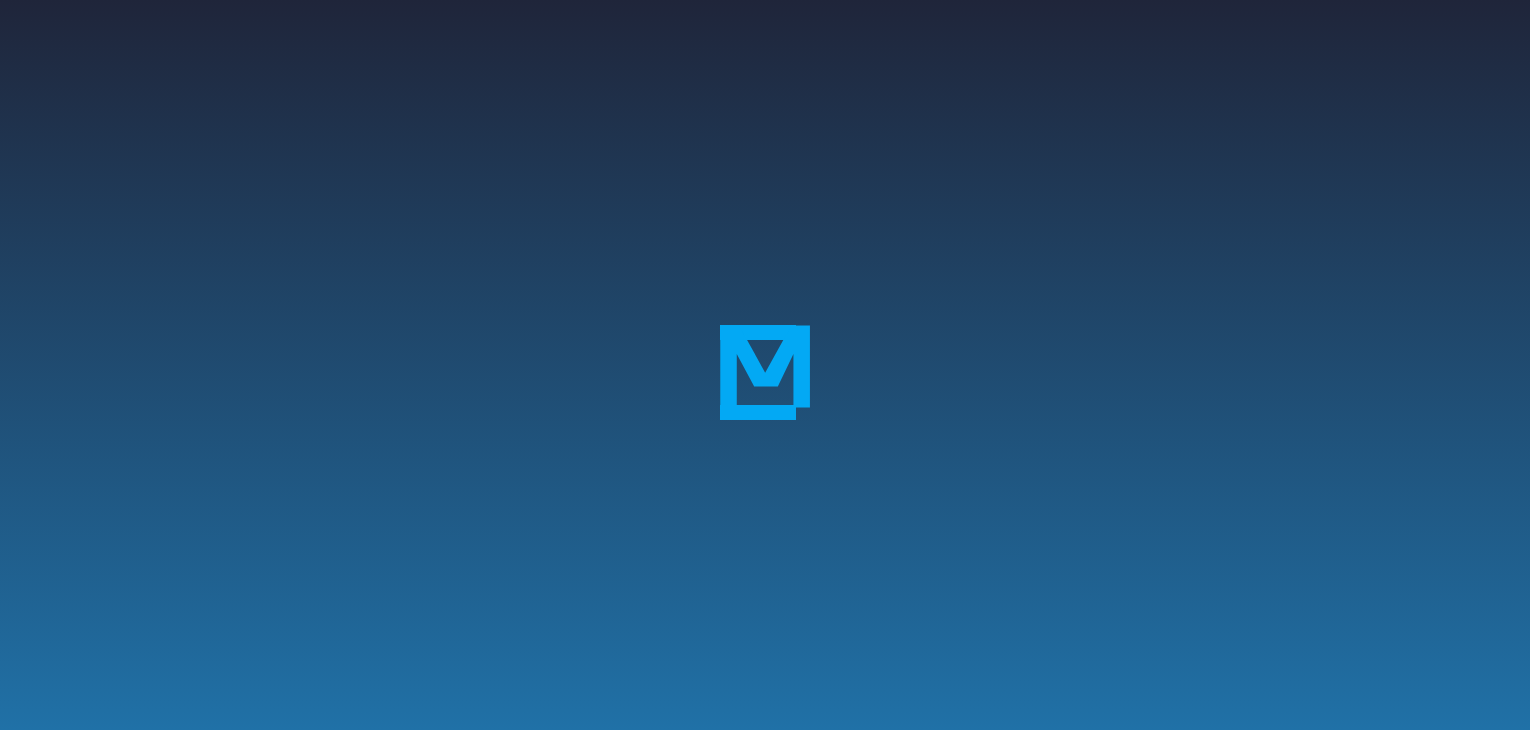 scroll, scrollTop: 0, scrollLeft: 0, axis: both 